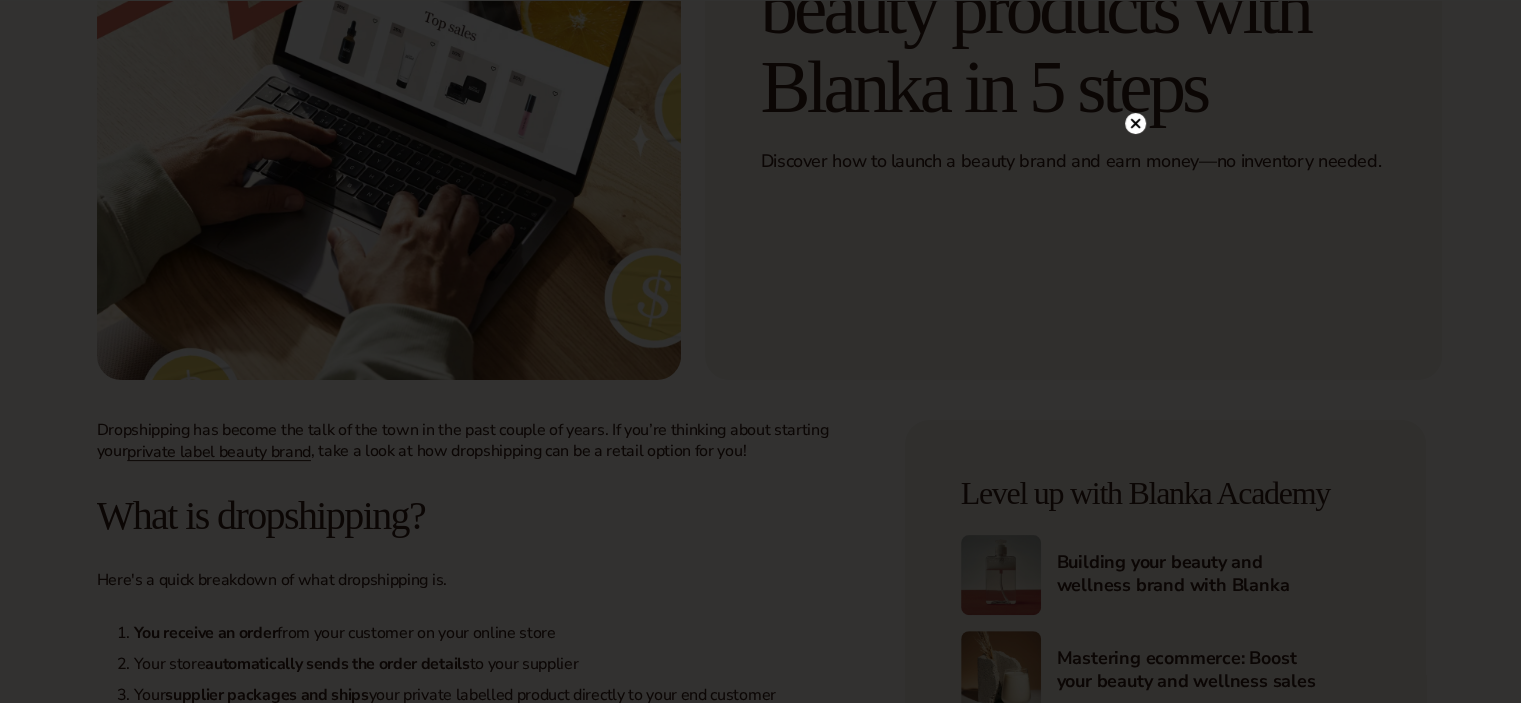 scroll, scrollTop: 400, scrollLeft: 0, axis: vertical 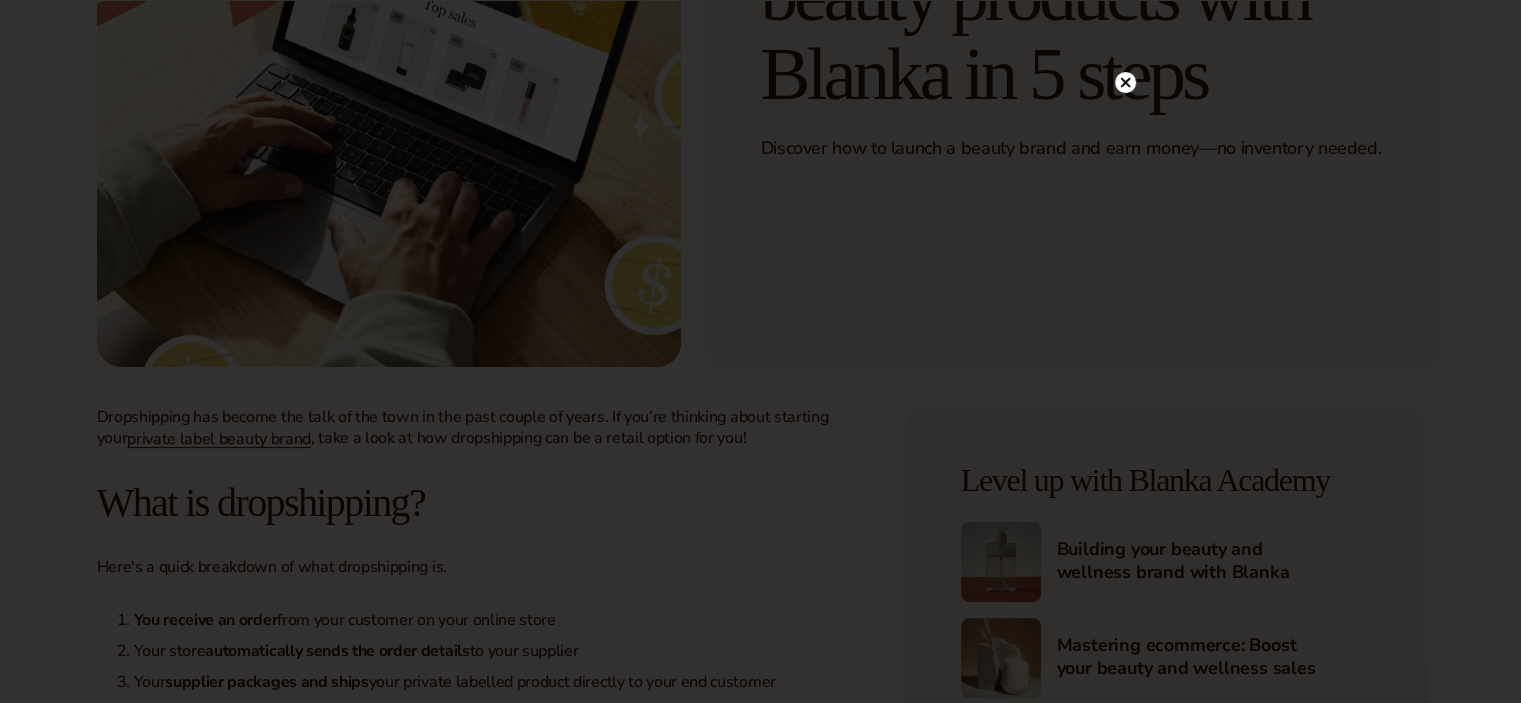 click 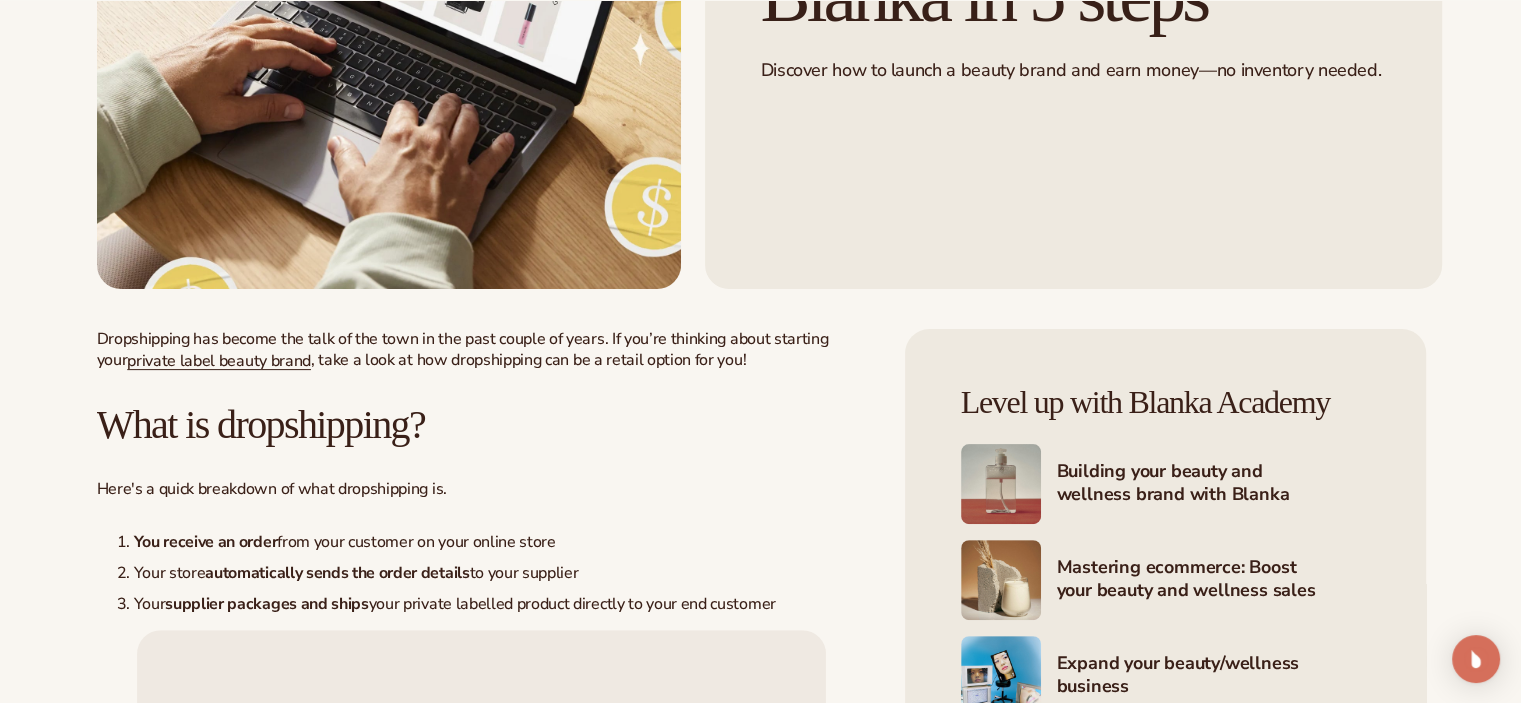 scroll, scrollTop: 600, scrollLeft: 0, axis: vertical 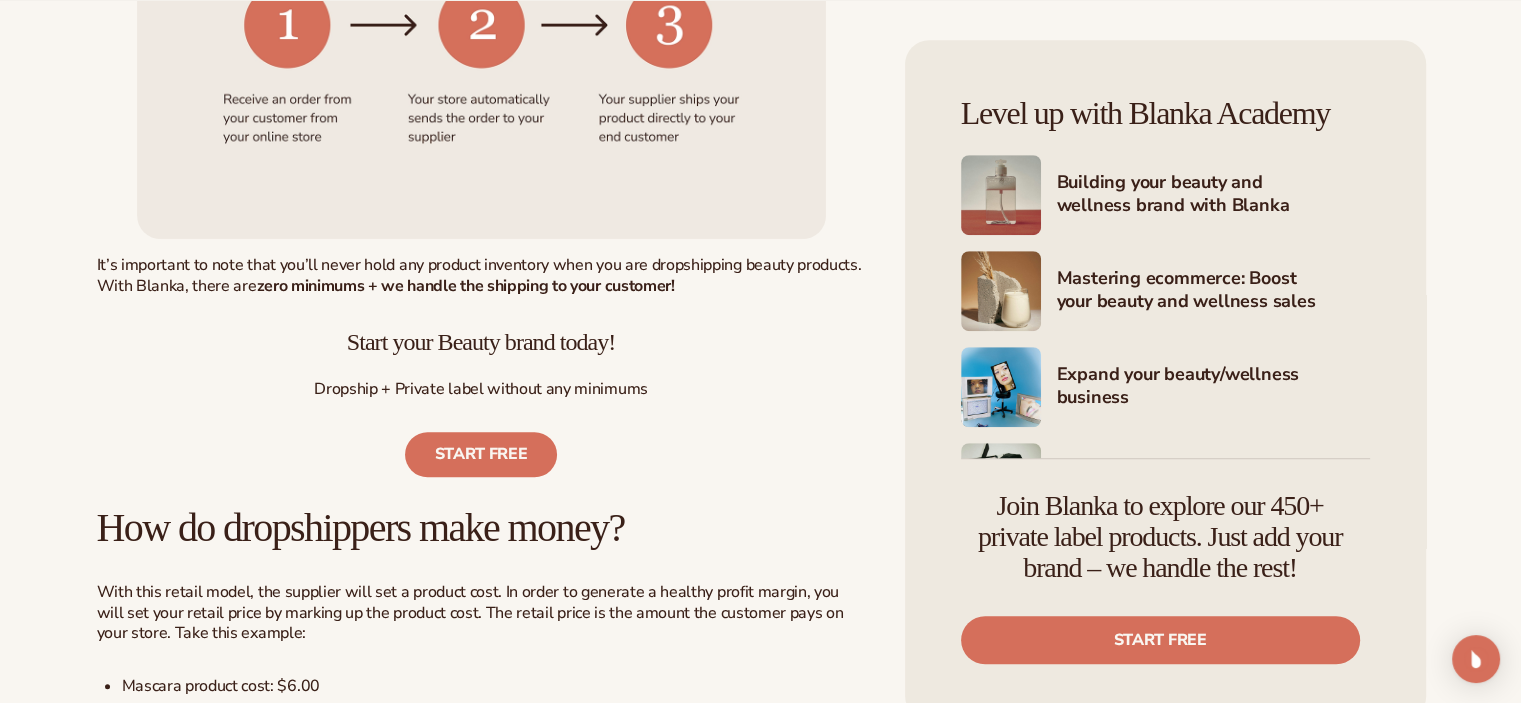 click on "It’s important to note that you’ll never hold any product inventory when you are dropshipping beauty products. With Blanka, there are  zero minimums + we handle the shipping to your customer!" at bounding box center (481, 276) 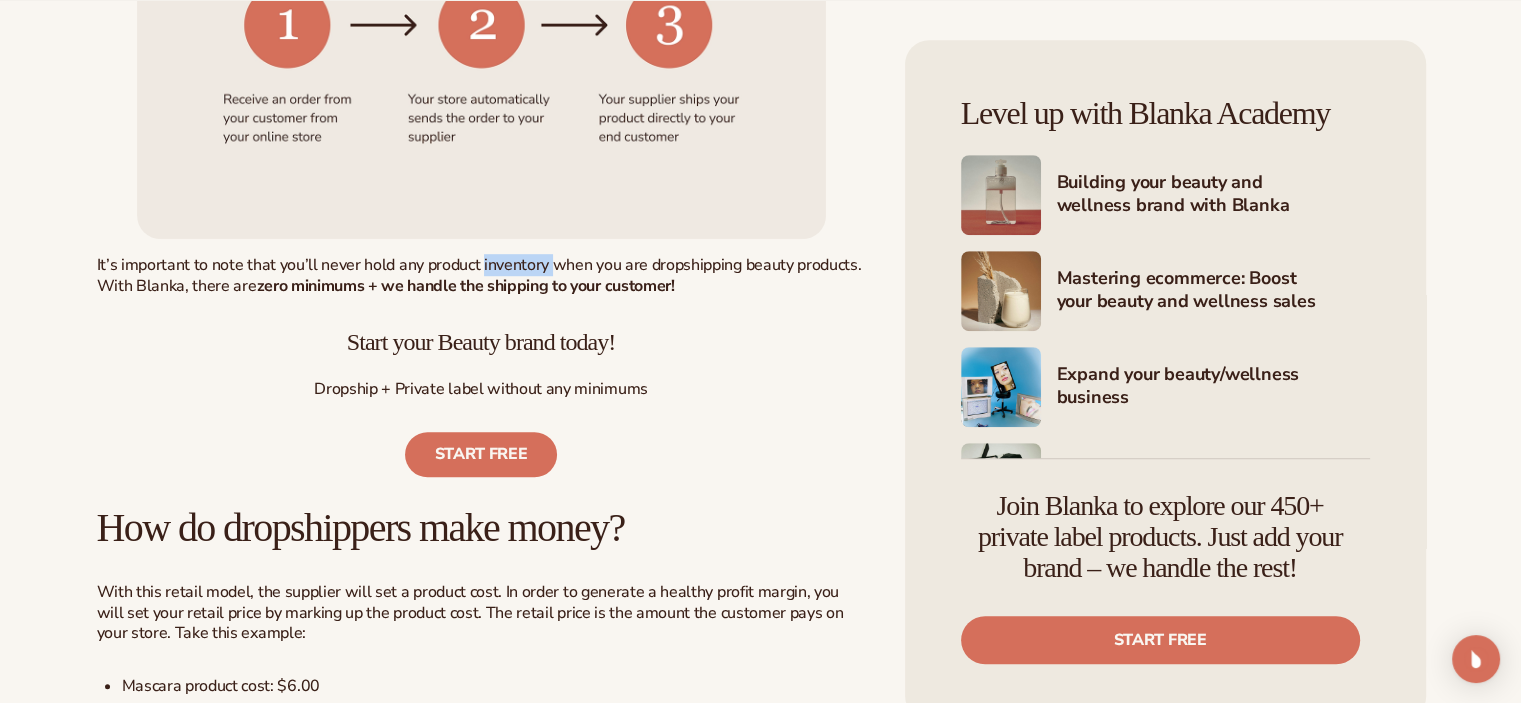 click on "It’s important to note that you’ll never hold any product inventory when you are dropshipping beauty products. With Blanka, there are  zero minimums + we handle the shipping to your customer!" at bounding box center [481, 276] 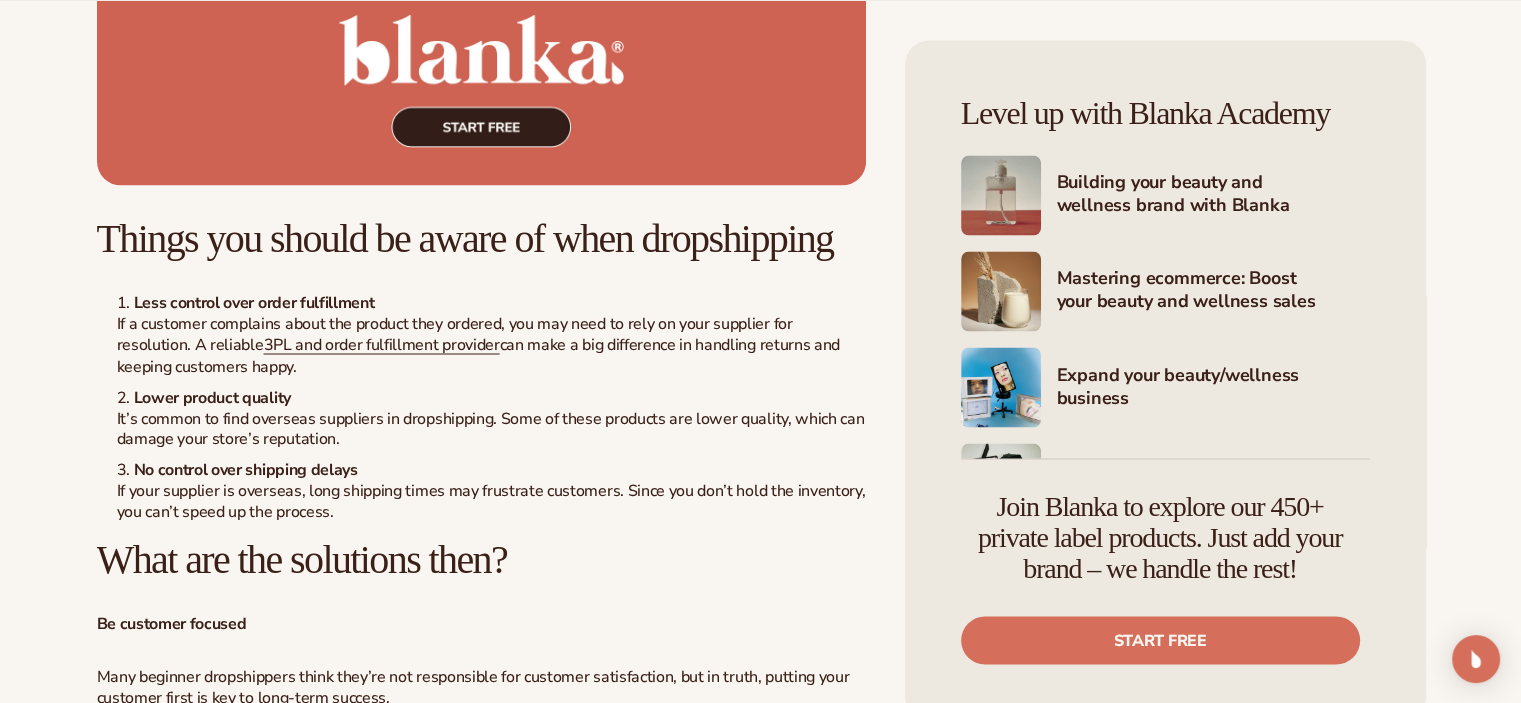 scroll, scrollTop: 3600, scrollLeft: 0, axis: vertical 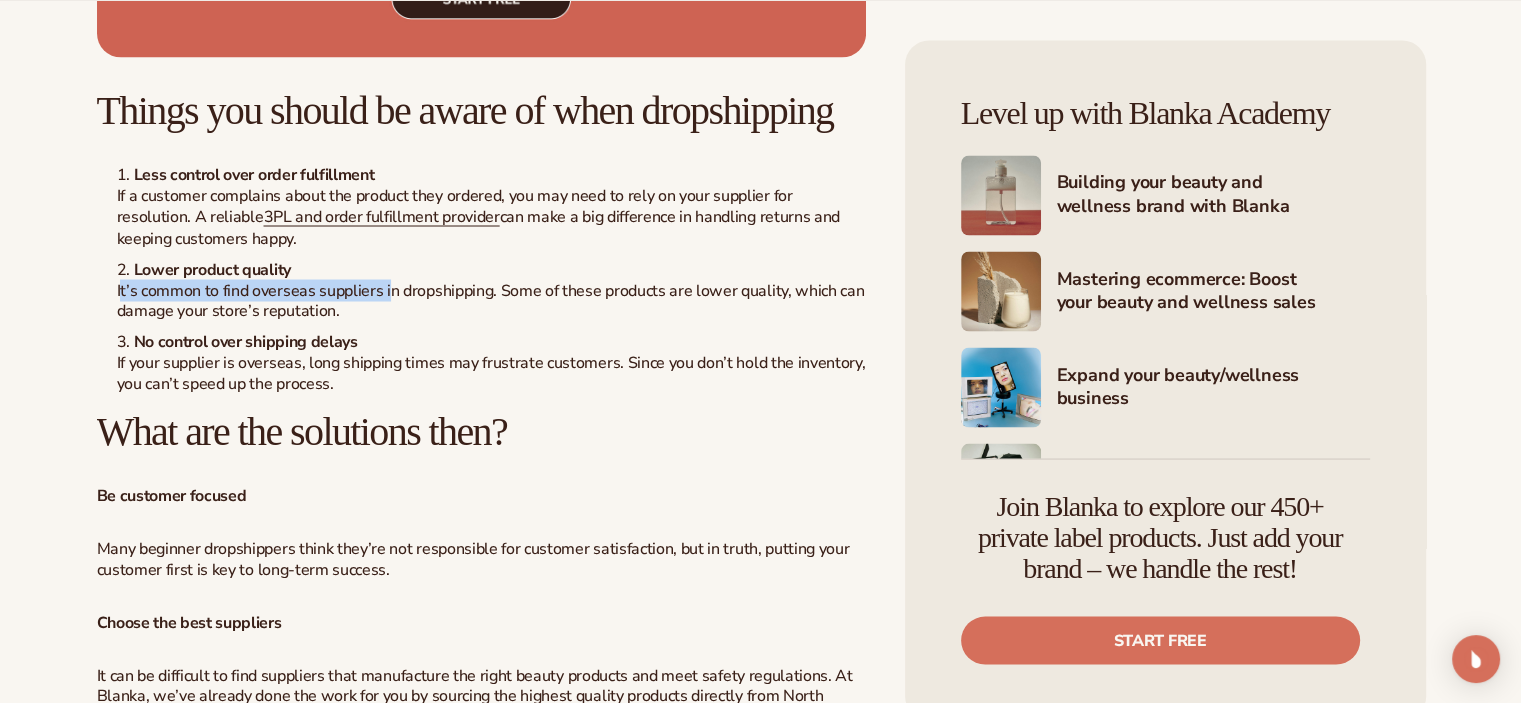 drag, startPoint x: 391, startPoint y: 339, endPoint x: 120, endPoint y: 342, distance: 271.0166 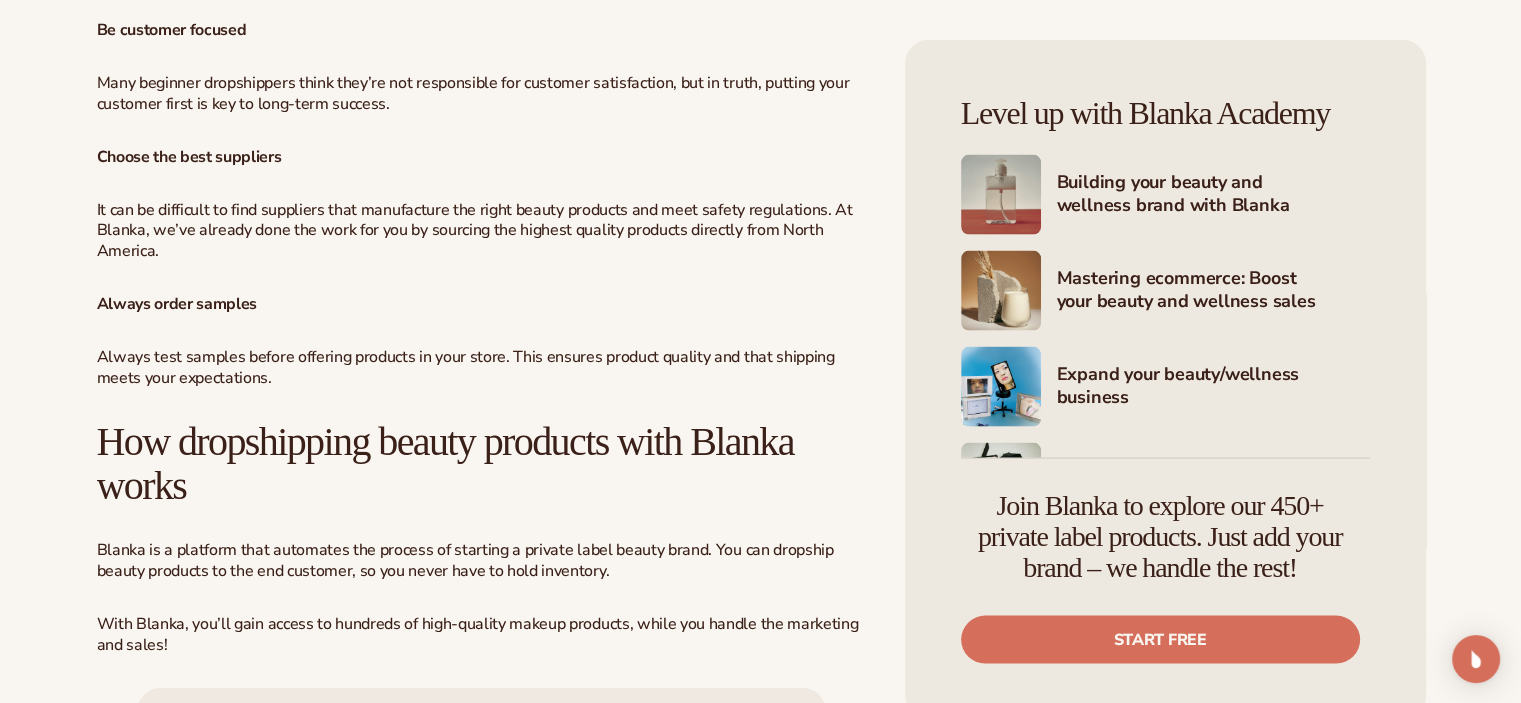 scroll, scrollTop: 4100, scrollLeft: 0, axis: vertical 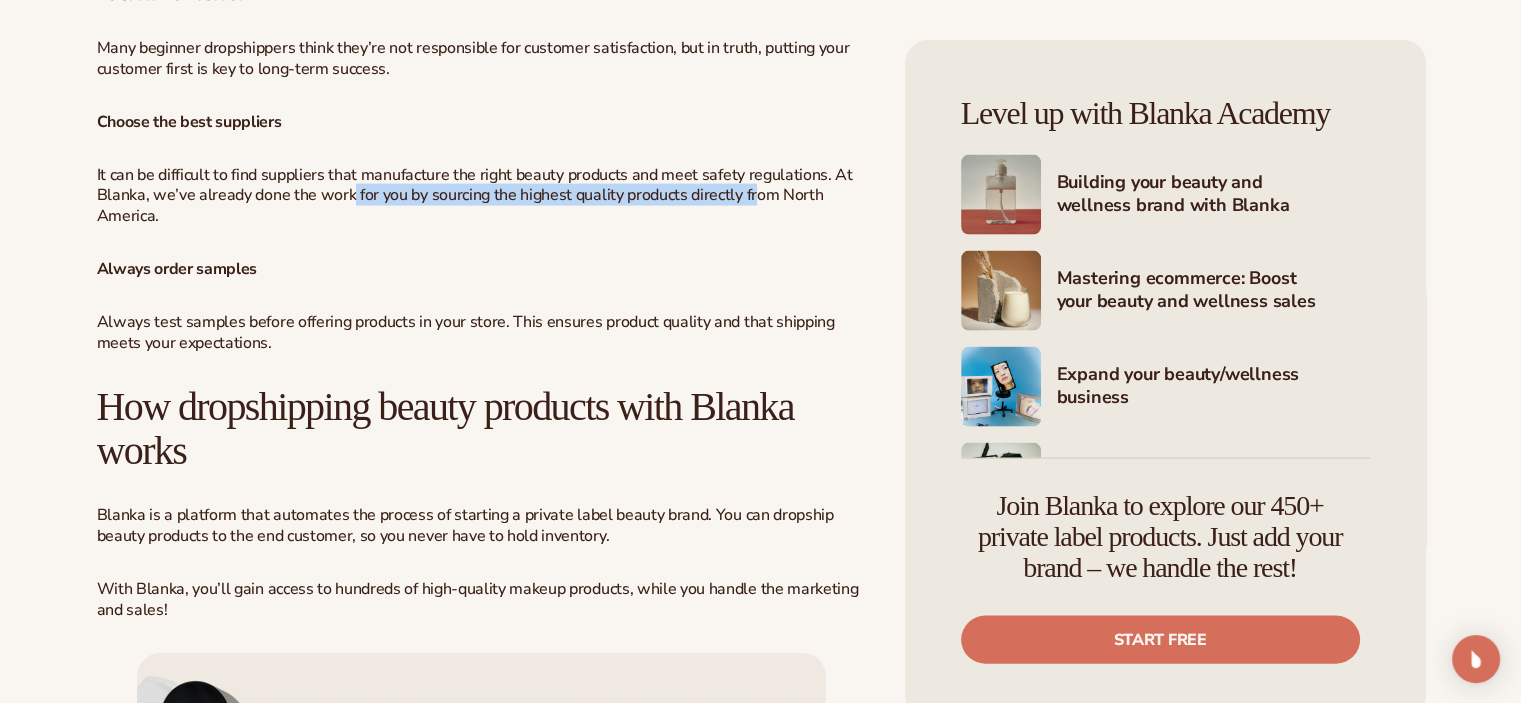 drag, startPoint x: 352, startPoint y: 239, endPoint x: 752, endPoint y: 245, distance: 400.04498 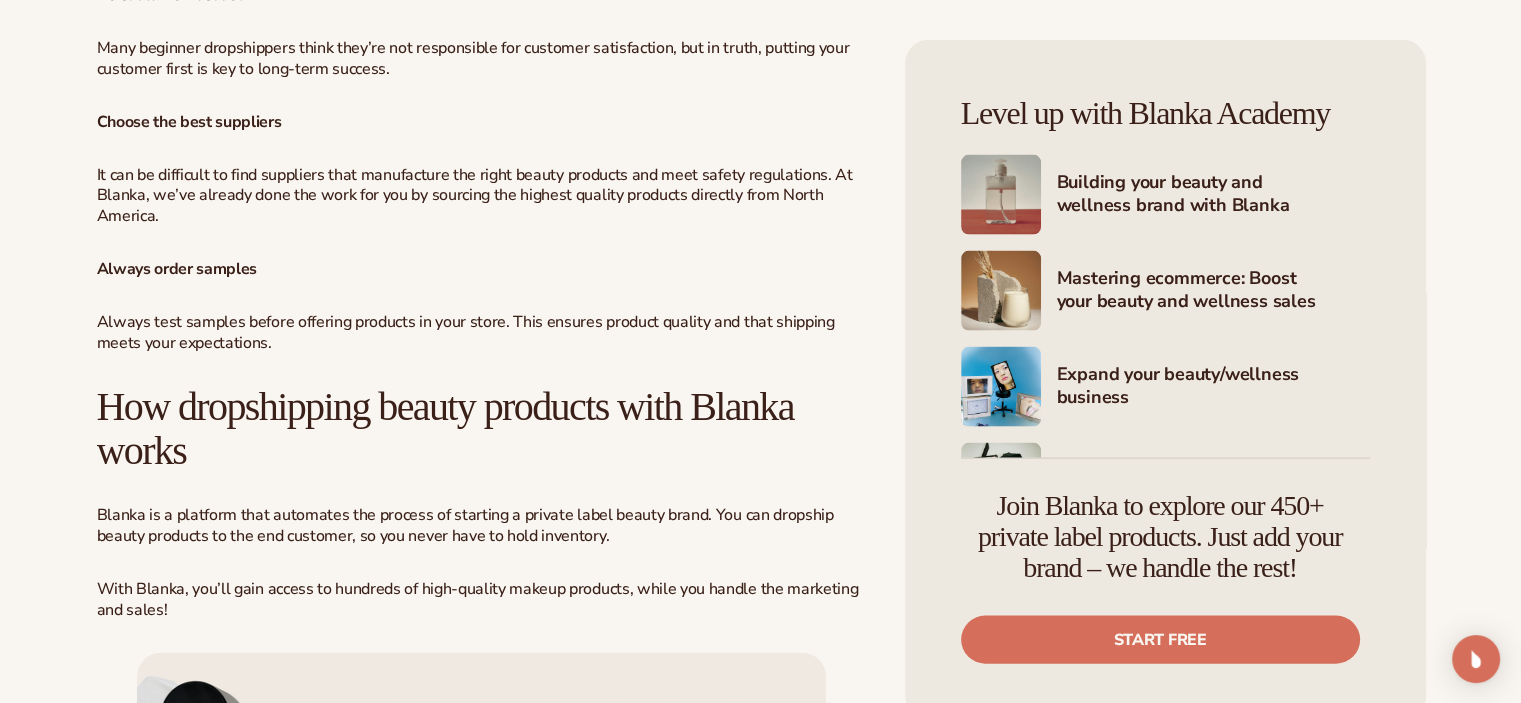 click on "Dropshipping has become the talk of the town in the past couple of years. If you’re thinking about starting your  private label beauty brand , take a look at how dropshipping can be a retail option for you!
What is dropshipping?
Here's a quick breakdown of what dropshipping is.
You receive an order  from your customer on your online store
Your store  automatically sends the order details  to your supplier
Your  supplier packages and ships  your private labelled product directly to your end customer
It’s important to note that you’ll never hold any product inventory when you are dropshipping beauty products. With Blanka, there are  zero minimums + we handle the shipping to your customer!
Start your Beauty brand today!
Dropship + Private label without any minimums
Start free
How do dropshippers make money?
Mascara product cost: $6.00
Markup: 300%
Retail price: $18.00
Product margin: $12.00
Profit breakdown:
50% and 70%" at bounding box center [481, -30] 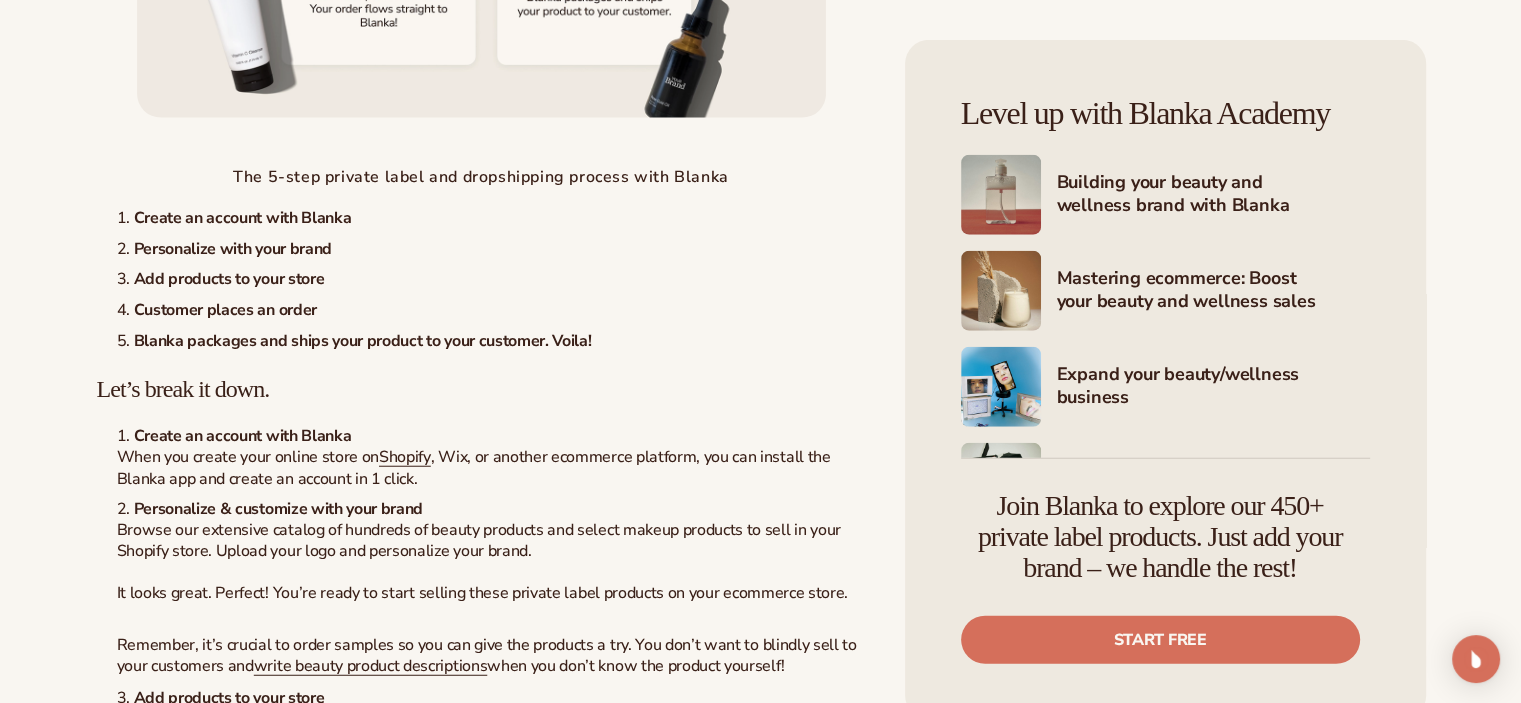 scroll, scrollTop: 5300, scrollLeft: 0, axis: vertical 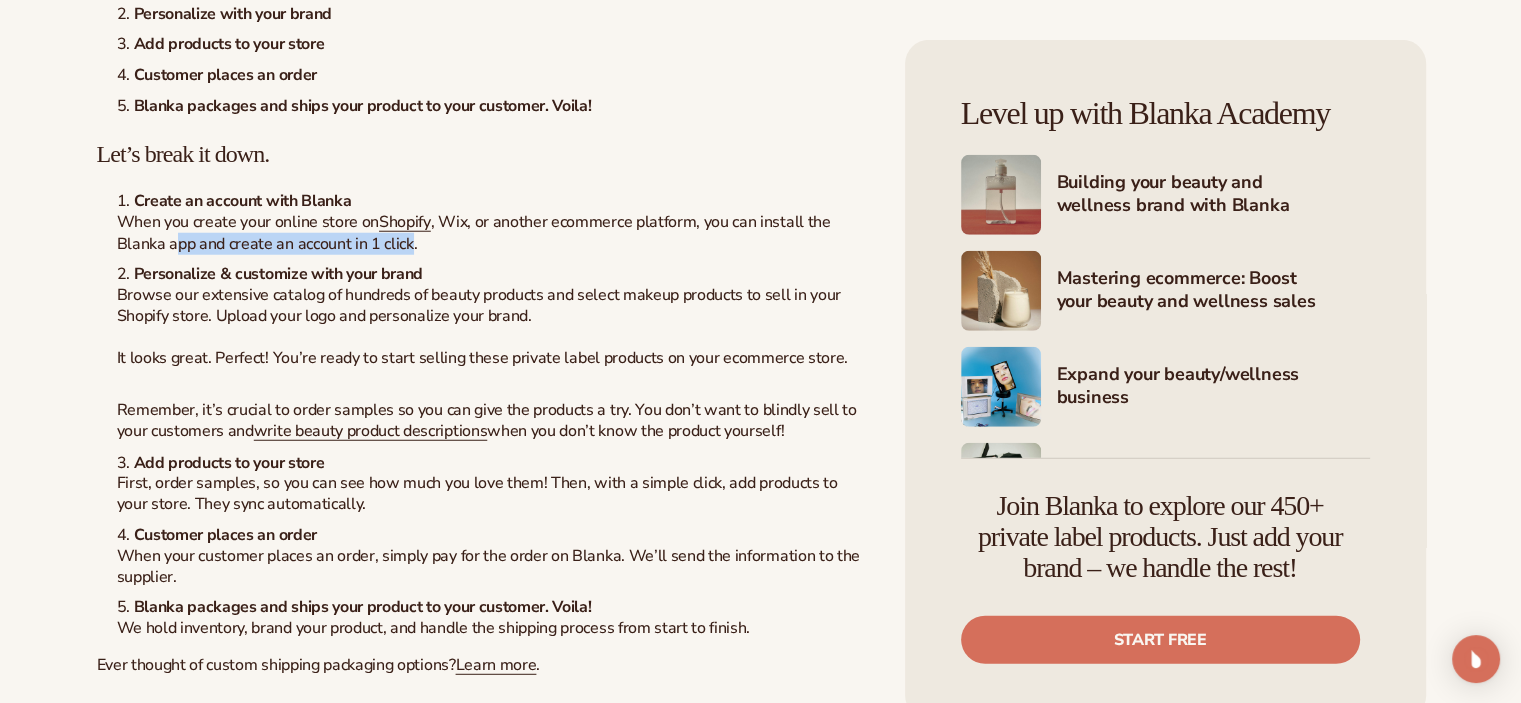 drag, startPoint x: 178, startPoint y: 291, endPoint x: 411, endPoint y: 291, distance: 233 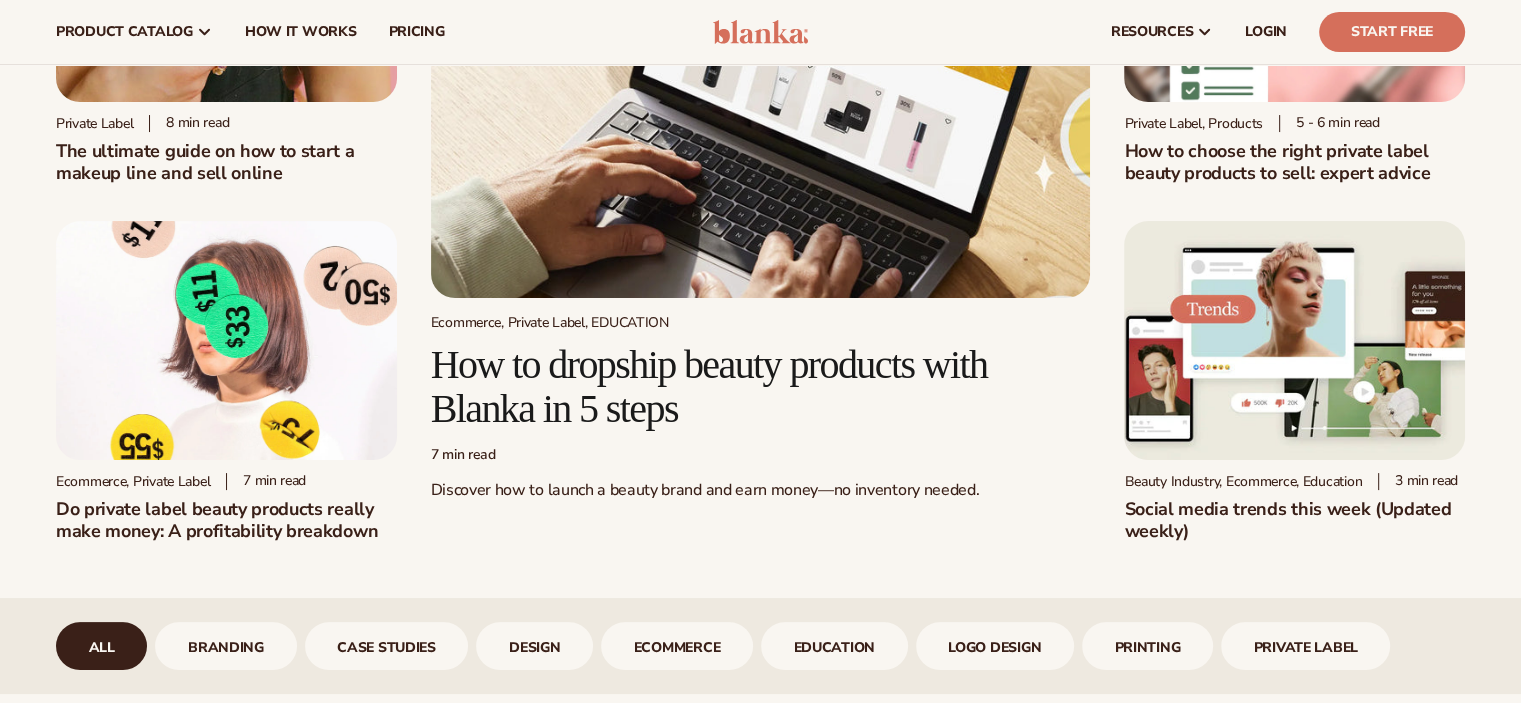 scroll, scrollTop: 100, scrollLeft: 0, axis: vertical 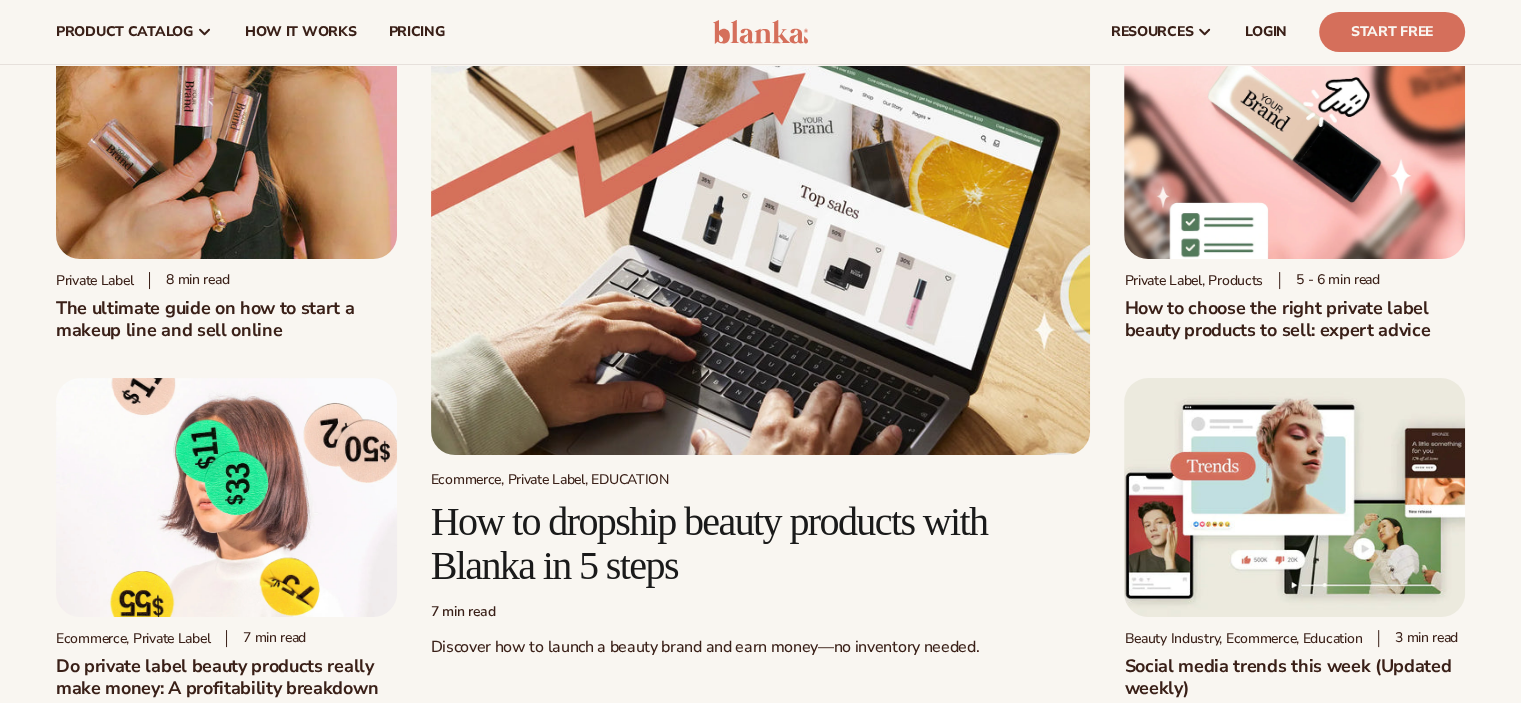 click on "The ultimate guide on how to start a makeup line and sell online" at bounding box center (226, 319) 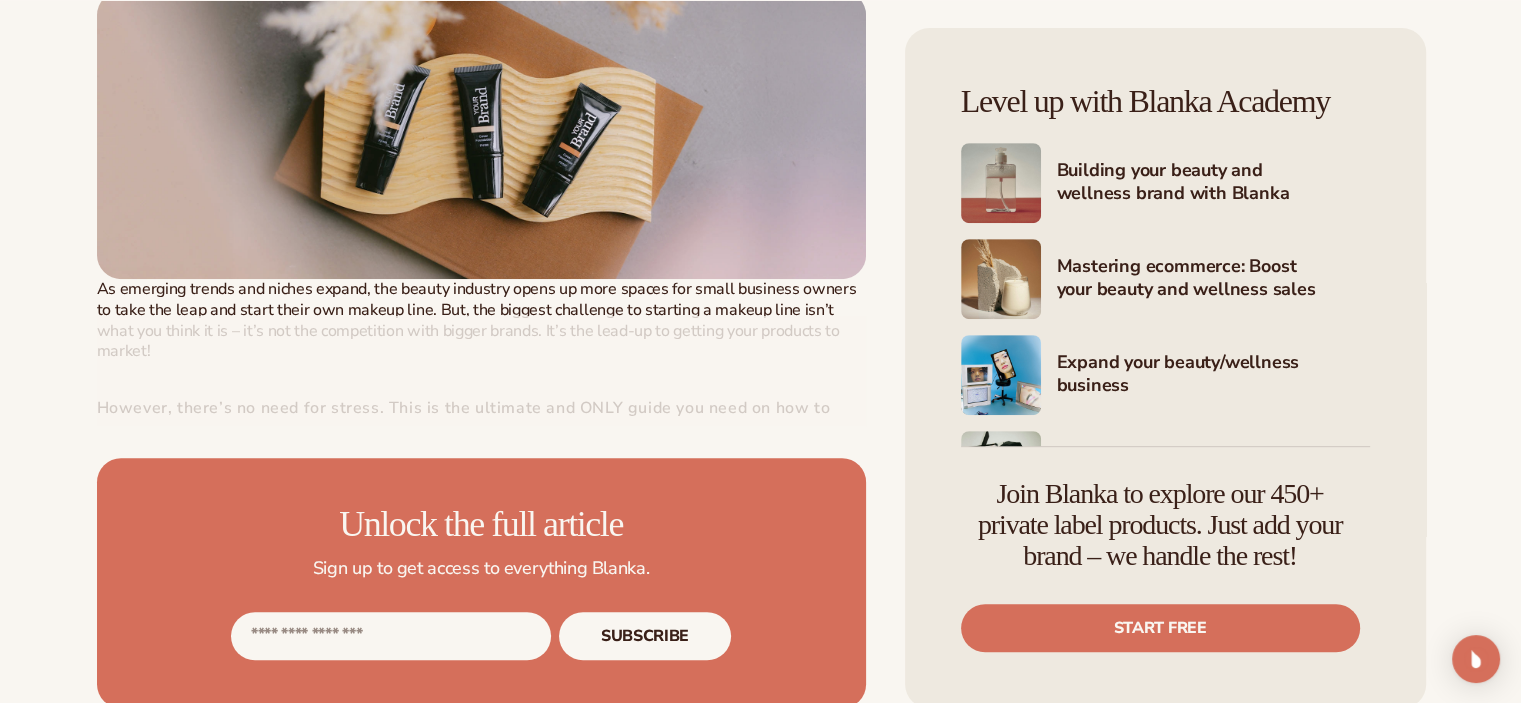 scroll, scrollTop: 900, scrollLeft: 0, axis: vertical 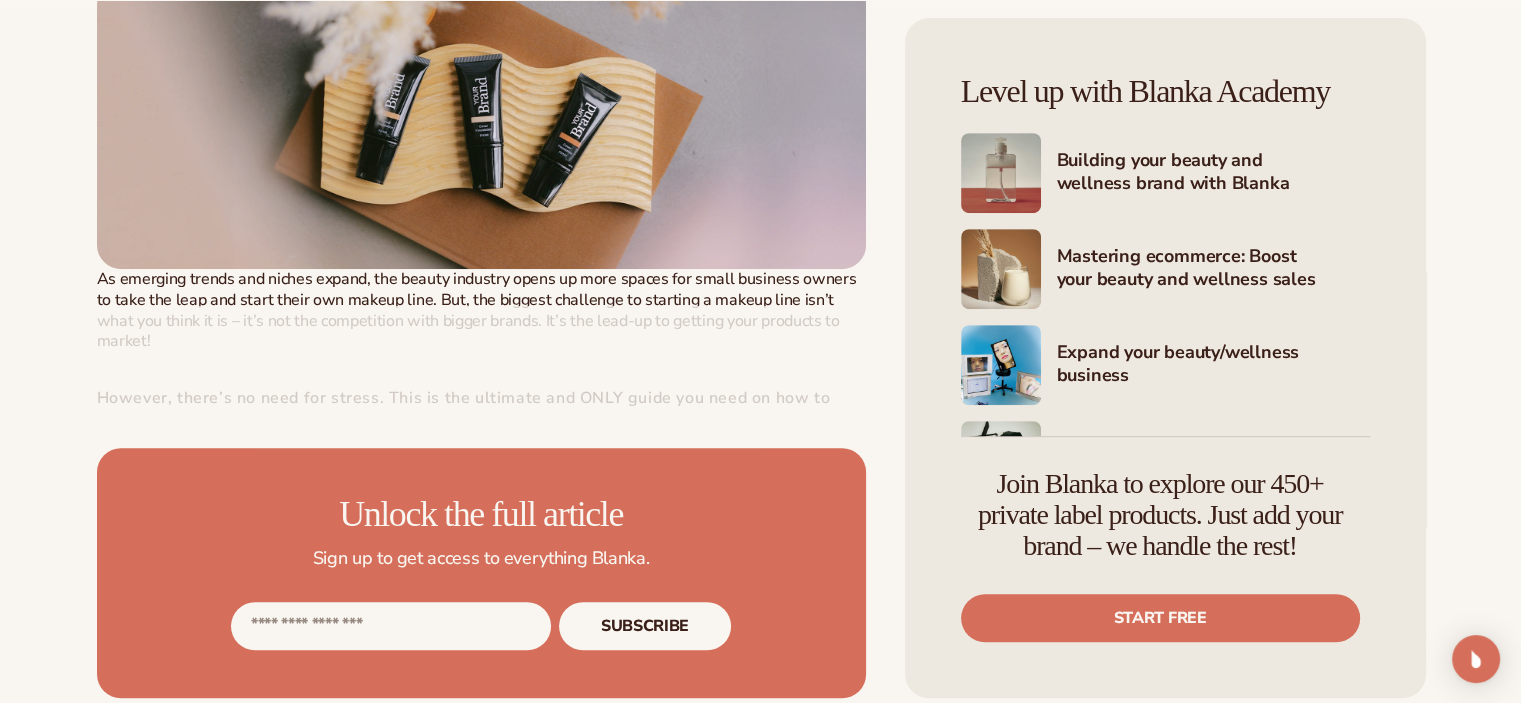 click at bounding box center [481, 361] 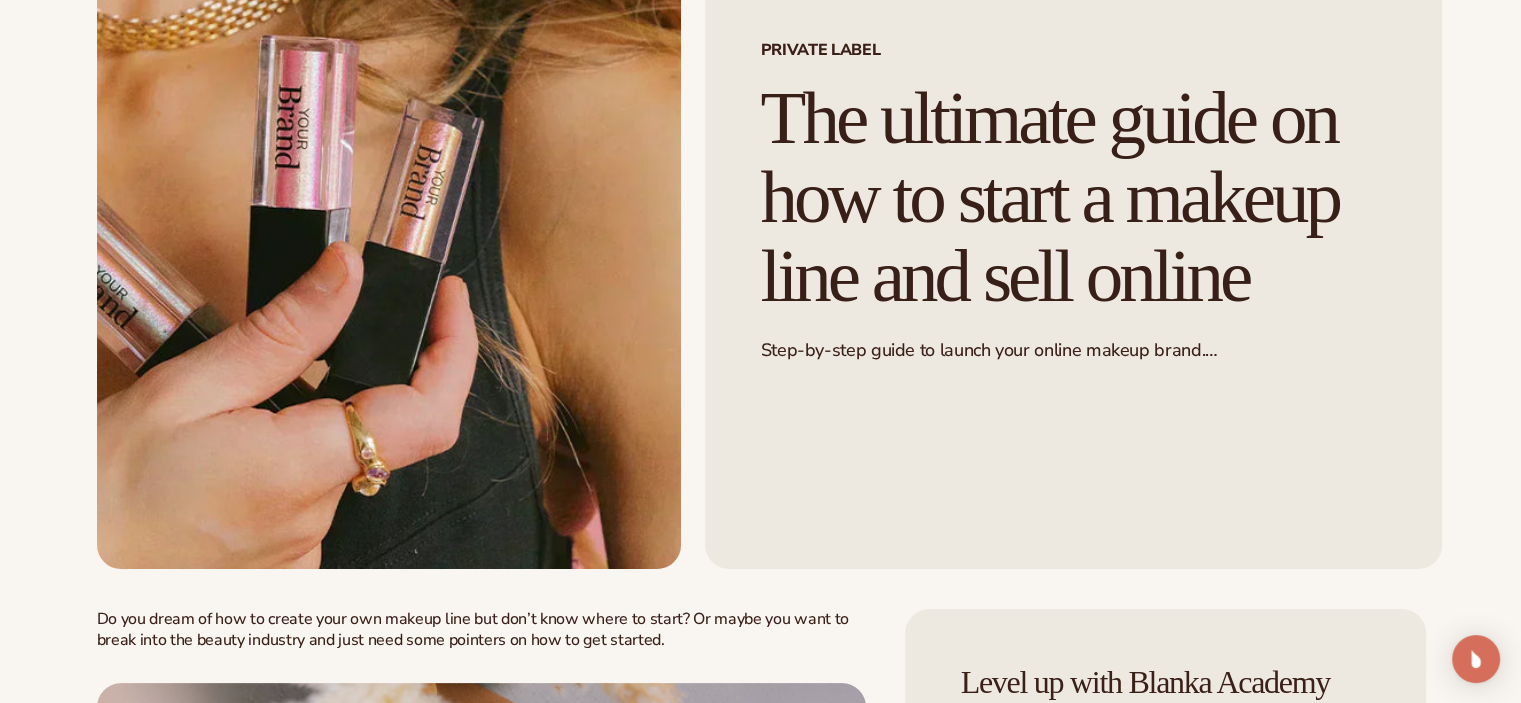scroll, scrollTop: 0, scrollLeft: 0, axis: both 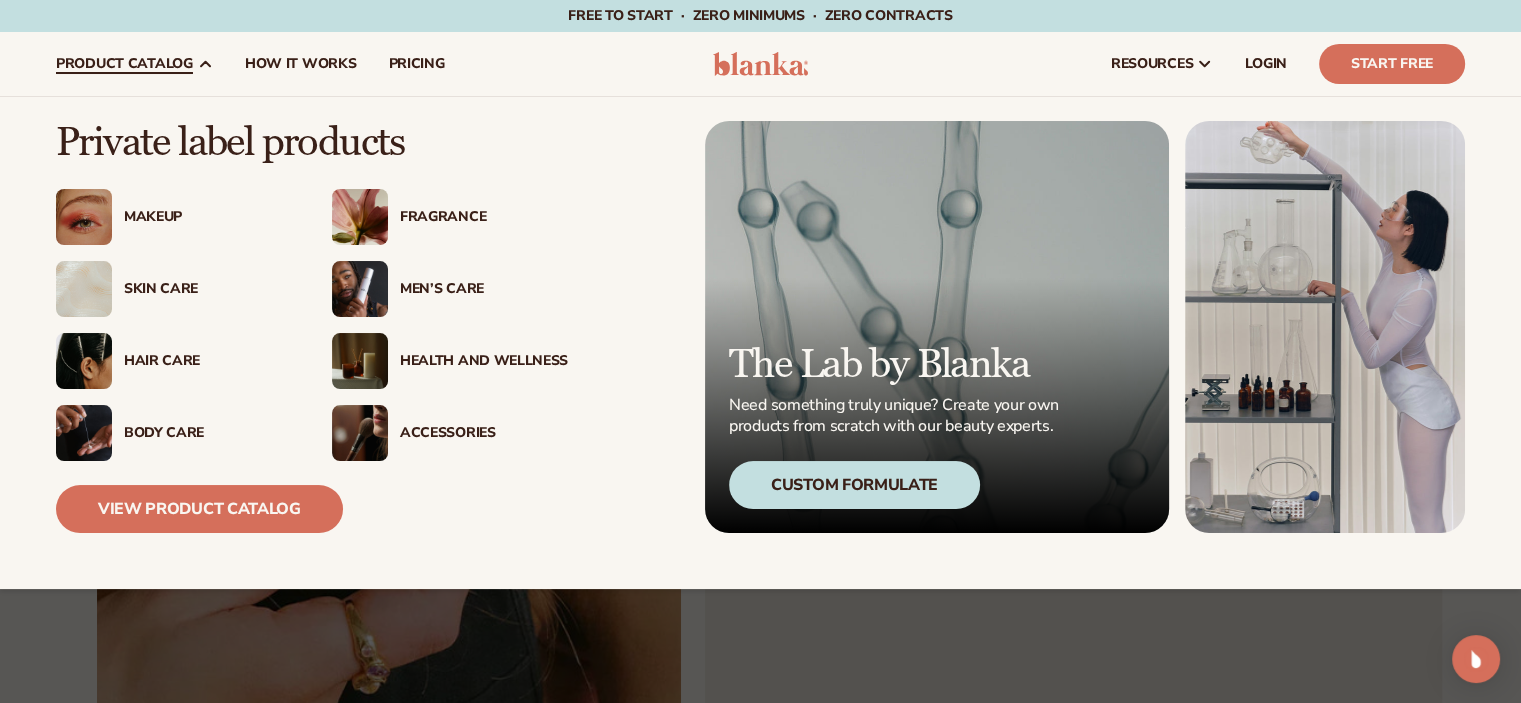 click on "Skin Care" at bounding box center (208, 289) 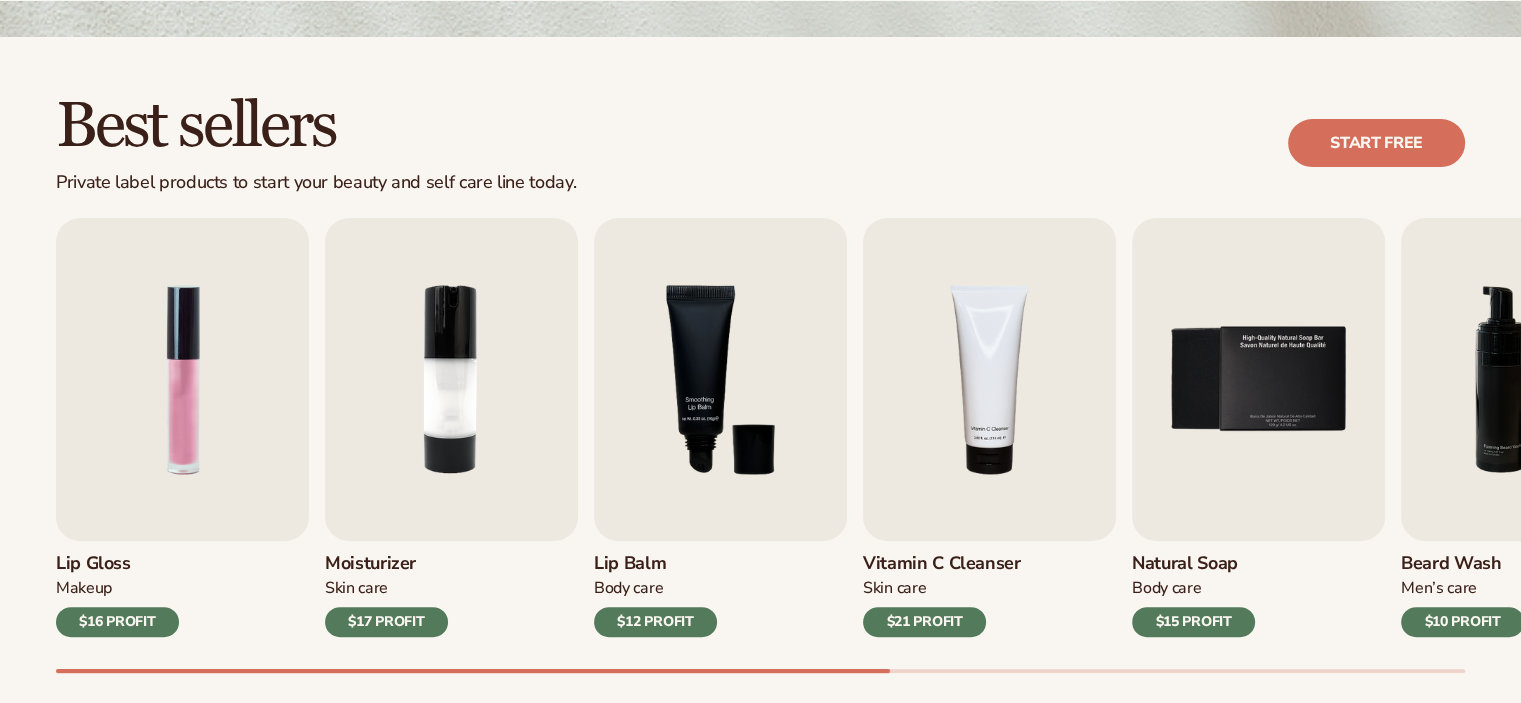 scroll, scrollTop: 600, scrollLeft: 0, axis: vertical 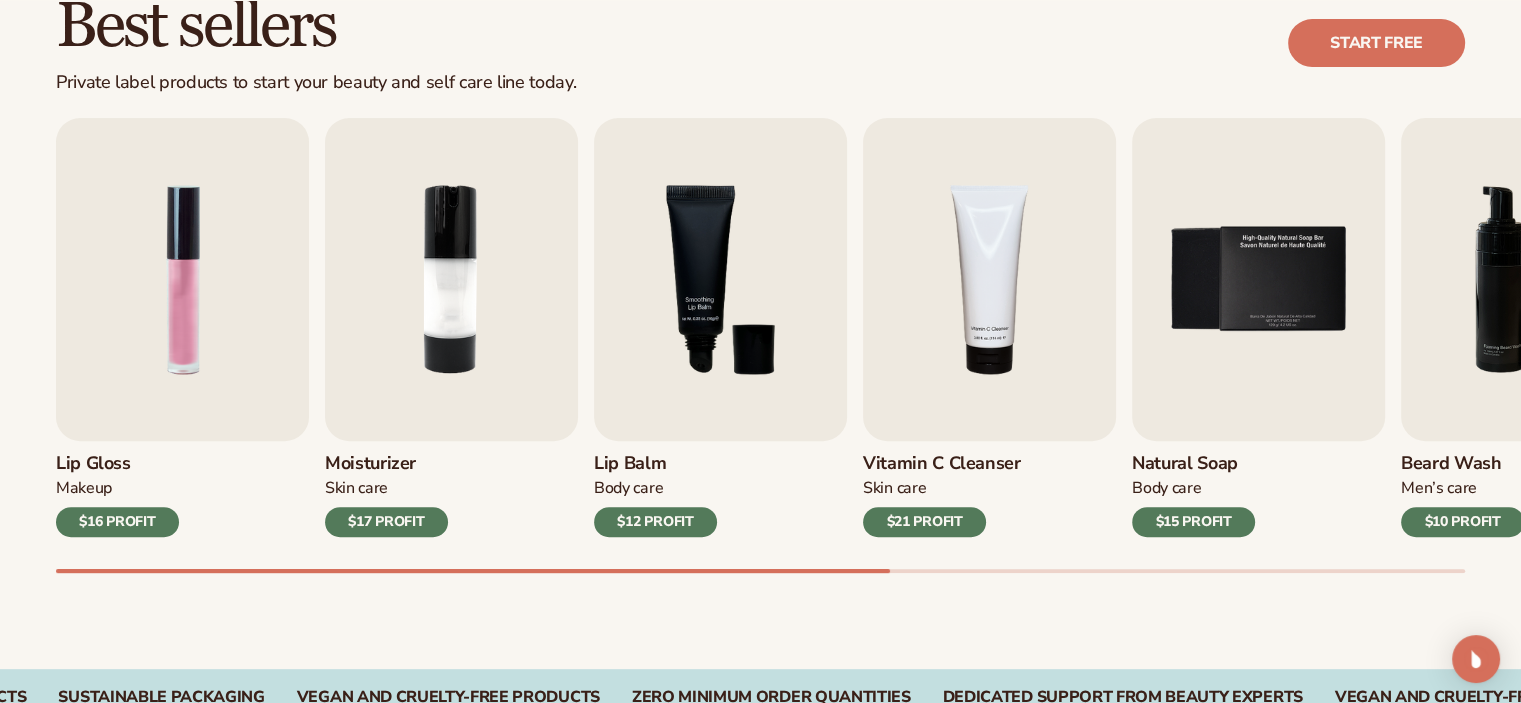 click on "Moisturizer" at bounding box center [386, 464] 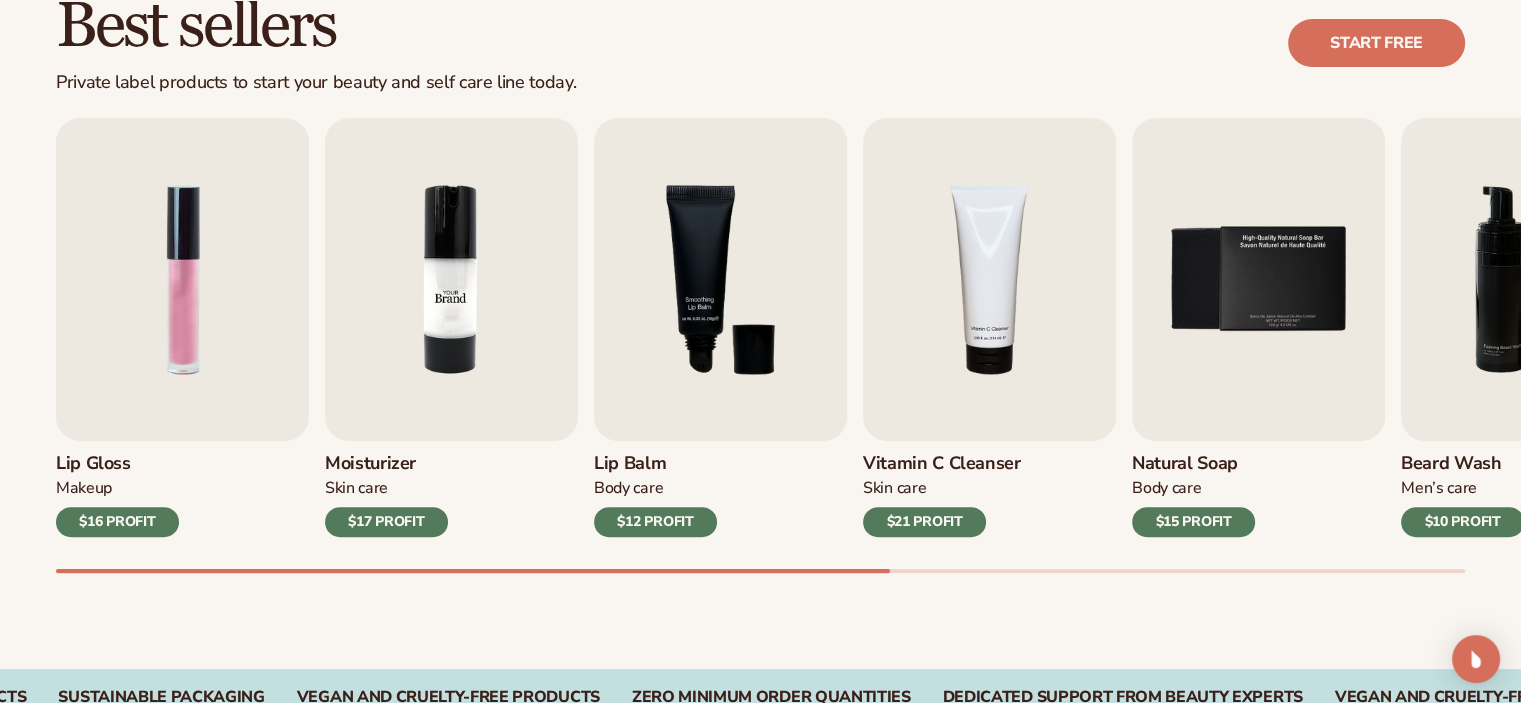click at bounding box center [451, 279] 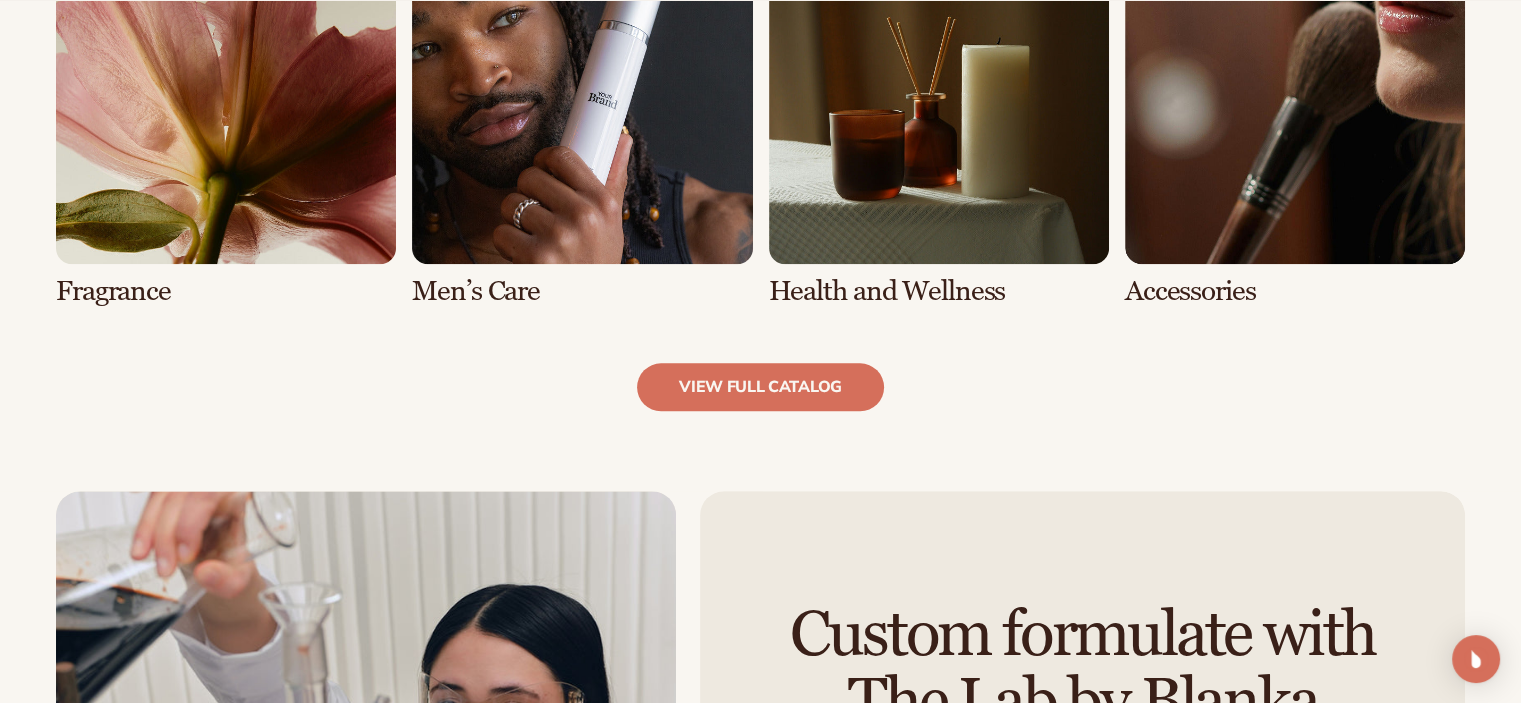 scroll, scrollTop: 2075, scrollLeft: 0, axis: vertical 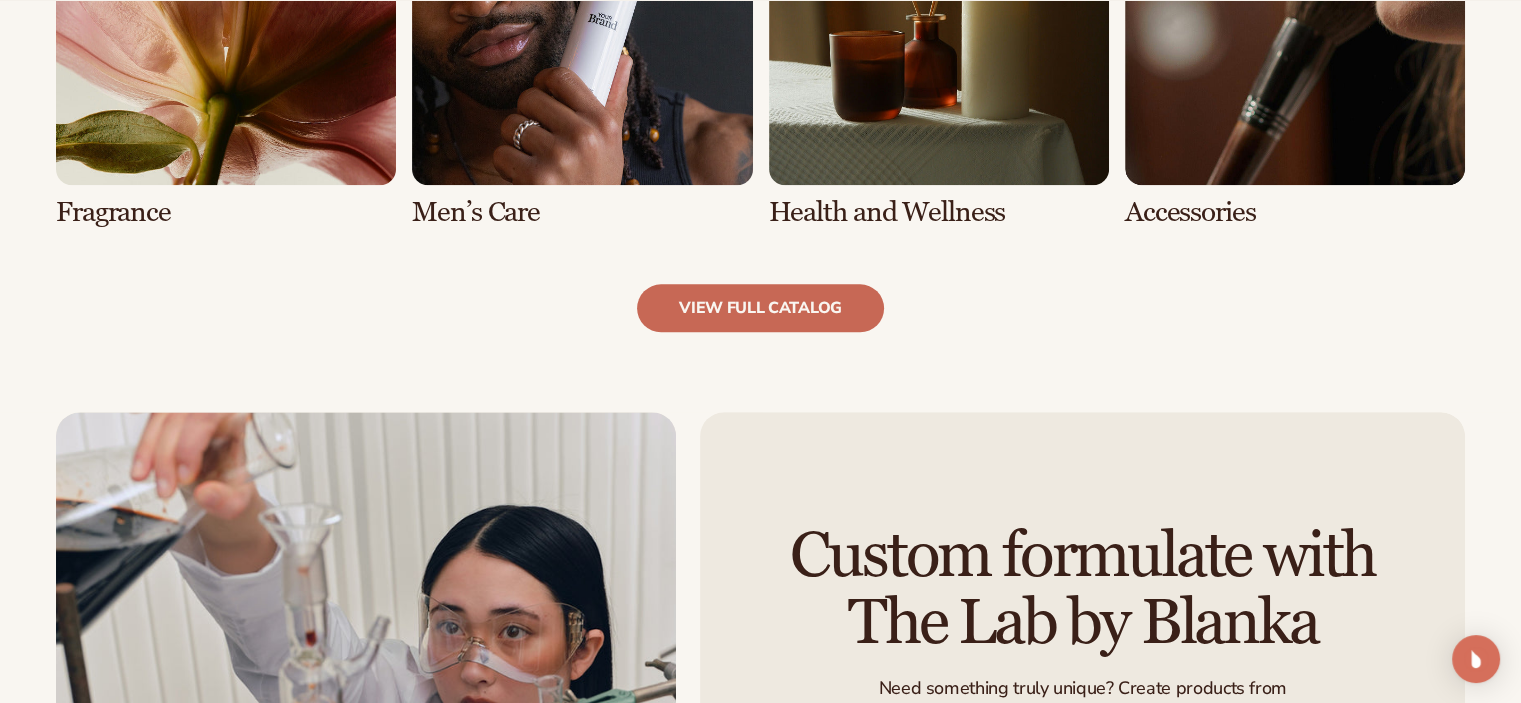 click on "view full catalog" at bounding box center [760, 308] 